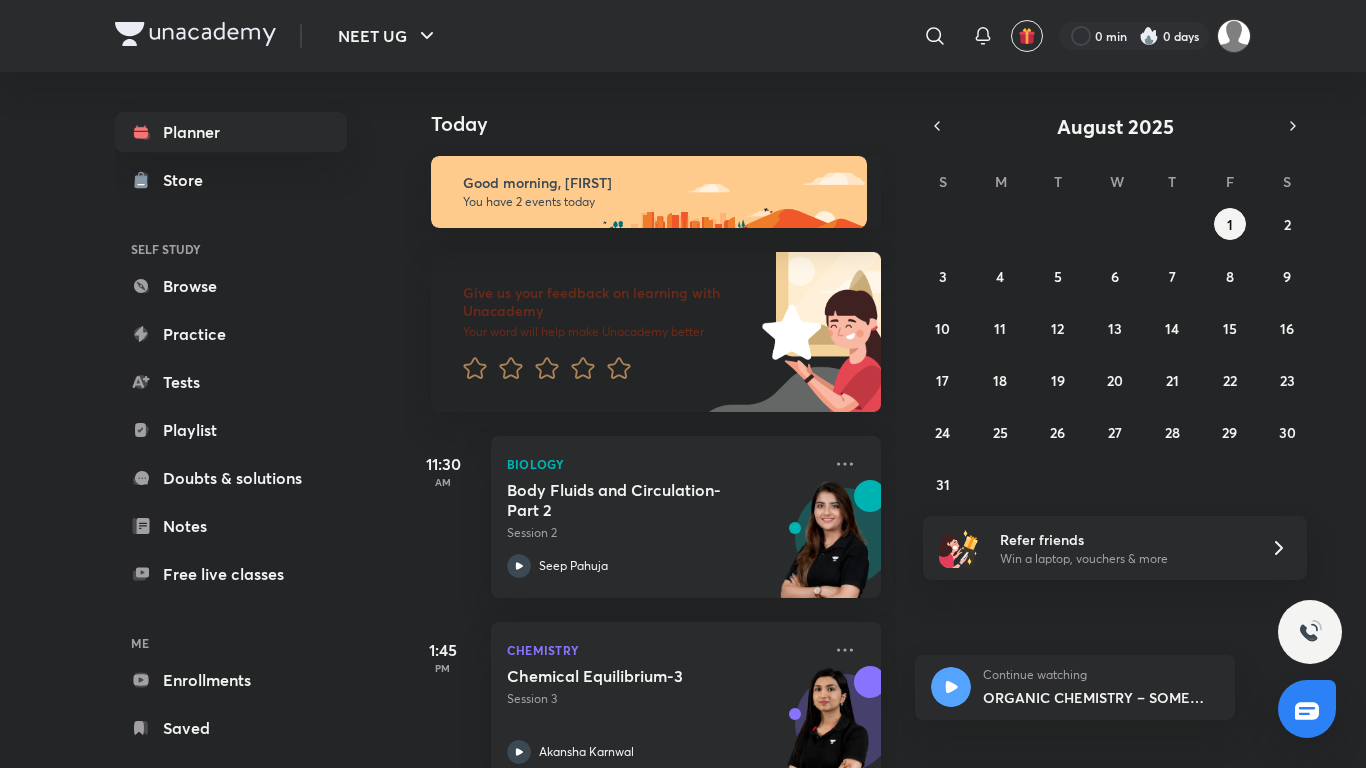 scroll, scrollTop: 0, scrollLeft: 0, axis: both 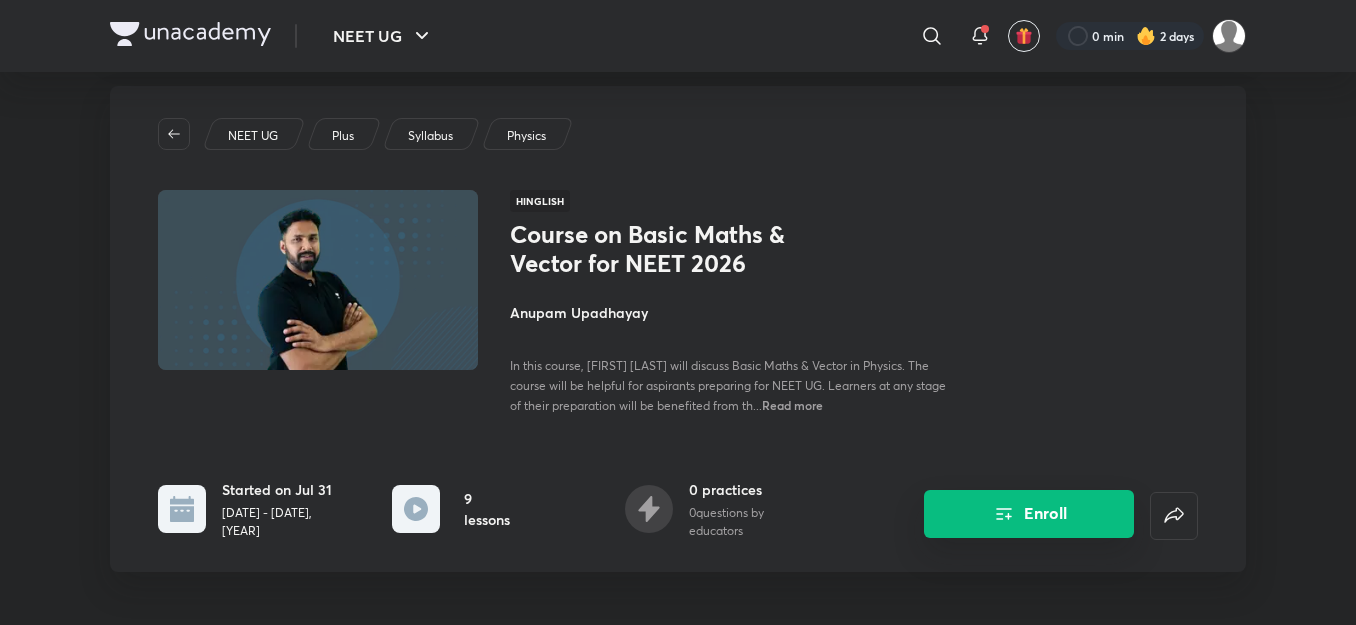 click on "Enroll" at bounding box center [1029, 514] 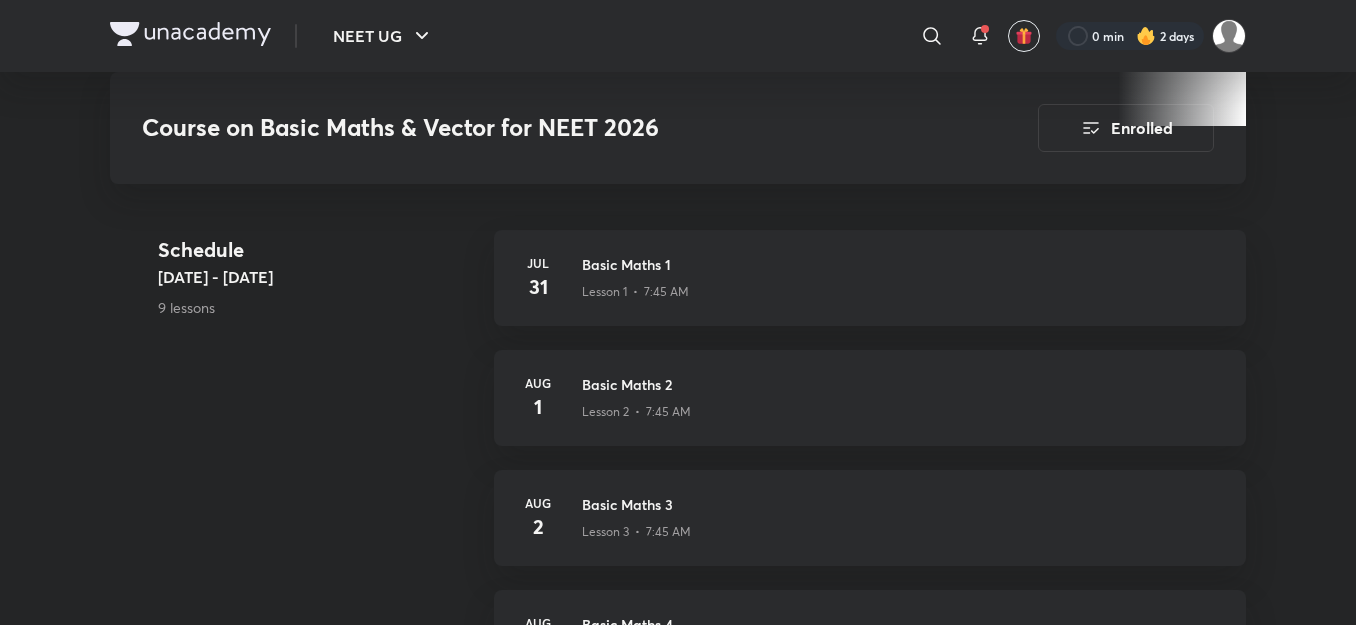 scroll, scrollTop: 722, scrollLeft: 0, axis: vertical 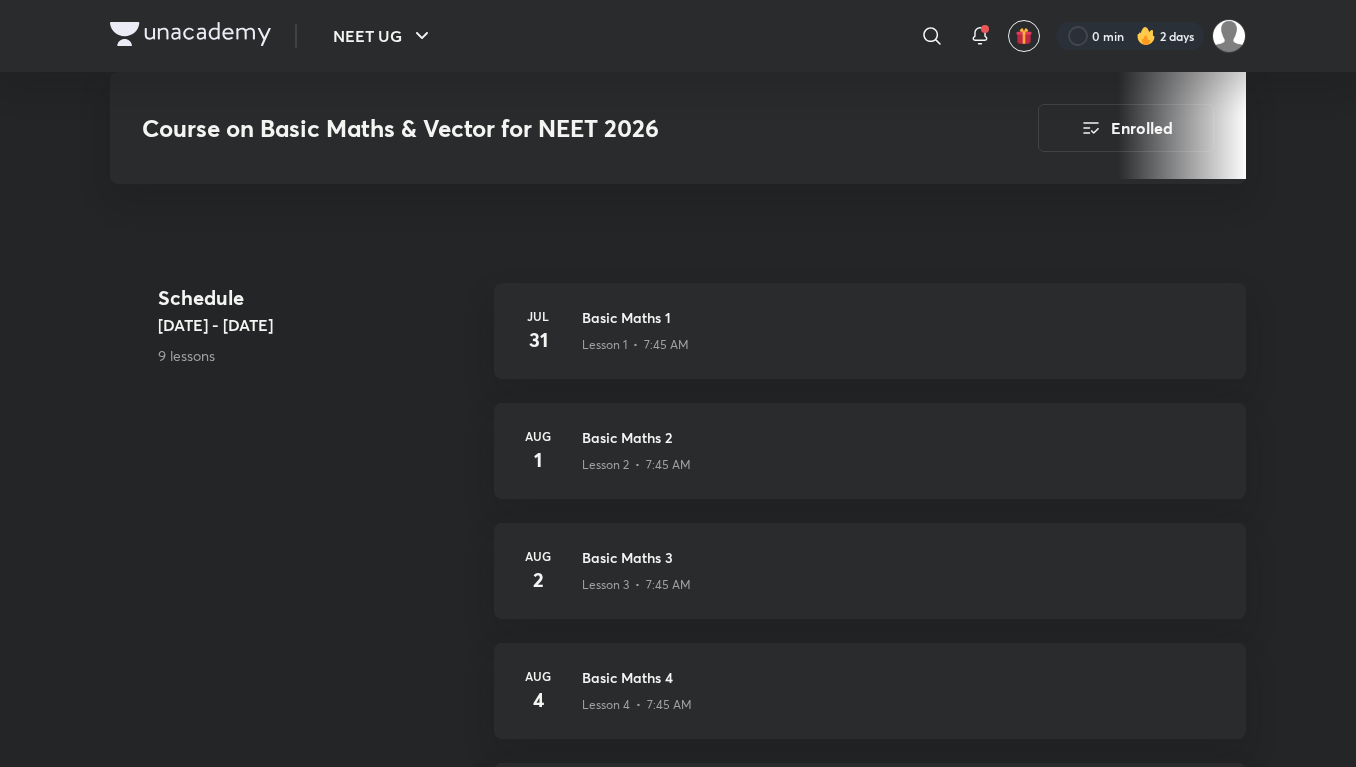 click on "NEET UG ​ 0 min 2 days Course on Basic Maths & Vector for NEET 2026 Enrolled NEET UG Plus Syllabus Physics Hinglish Course on Basic Maths & Vector for NEET 2026 Anupam Upadhayay In this course, Anupam Upadhayay will discuss Basic Maths & Vector in Physics. The course will be helpful for aspirants preparing for NEET UG. Learners at any stage of their preparation will be benefited from th...  Read more Updates About Enrolled Demo classes   Watch free classes by the educators of this batch   2.2K Hinglish Physics Collisions Anupam Upadhayay 6th Apr • 2h 30m   3.6K Hinglish Physics Mock Test Pajama Class Anupam Upadhayay 13th Apr • 2h 30m   3.1K Hinglish Physics Pajama Classes : Full Syllabus Test Anupam Upadhayay 21st Apr • 3h    1K Hinglish Physics How to track Syllabus? Anupam Upadhayay 23rd May • 2h  Schedule Jul 31 - Aug 9 9 lessons Jul 31 Basic Maths 1 Lesson 1  •  7:45 AM  Aug 1 Basic Maths 2 Lesson 2  •  7:45 AM  Aug 2 Basic Maths 3 Lesson 3  •  7:45 AM  Aug 4 Basic Maths 4 Aug" at bounding box center [678, 926] 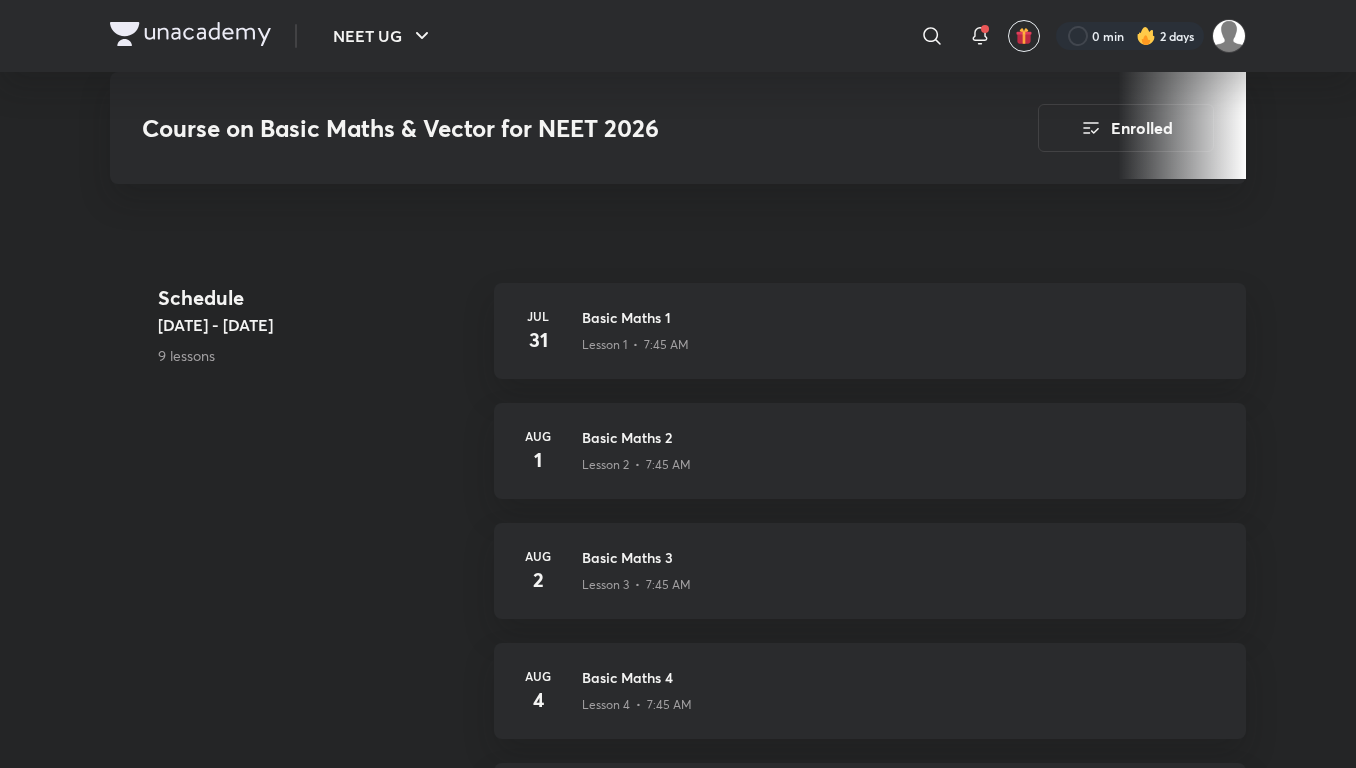 click on "Schedule Jul 31 - Aug 9 9 lessons Jul 31 Basic Maths 1 Lesson 1  •  7:45 AM  Aug 1 Basic Maths 2 Lesson 2  •  7:45 AM  Aug 2 Basic Maths 3 Lesson 3  •  7:45 AM  Aug 4 Basic Maths 4 Lesson 4  •  7:45 AM  Aug 5 Basic Maths 5 Lesson 5  •  7:45 AM  Aug 6 Vector 1 Lesson 6  •  7:45 AM  Aug 7 Vector 2 Lesson 7  •  7:45 AM  Aug 8 Vector 3 Lesson 8  •  7:45 AM  Aug 9 Vector 4 Lesson 9  •  7:45 AM" at bounding box center [678, 823] 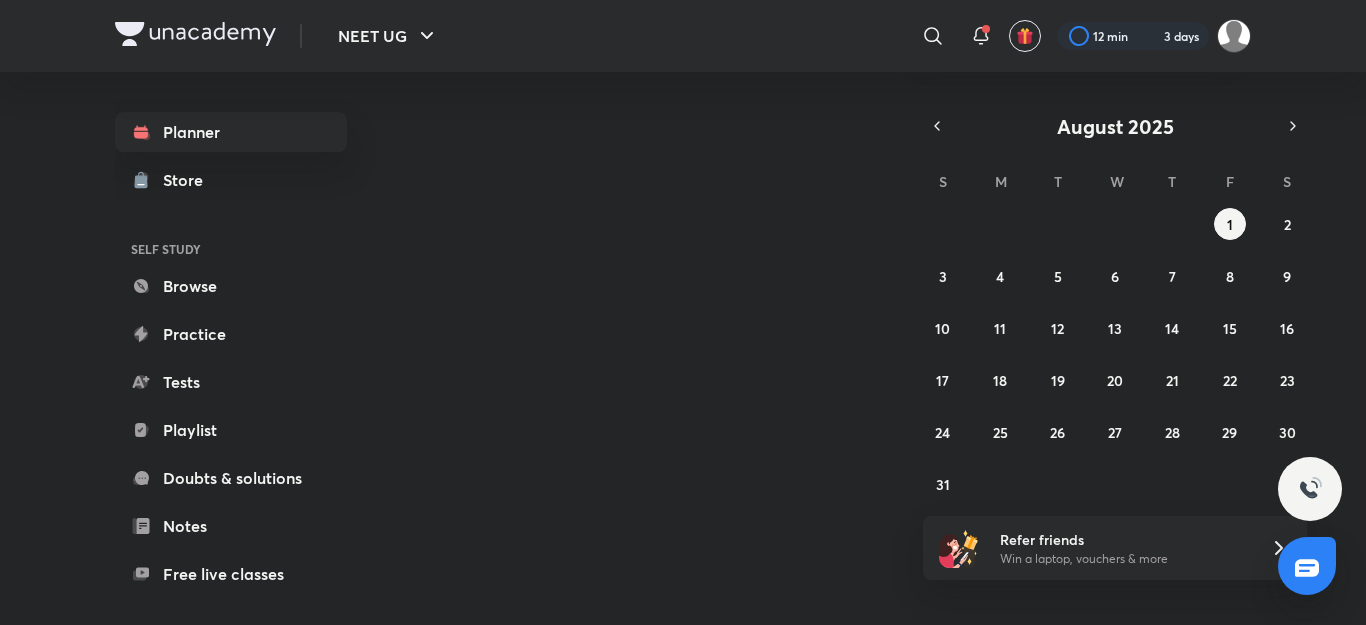 scroll, scrollTop: 0, scrollLeft: 0, axis: both 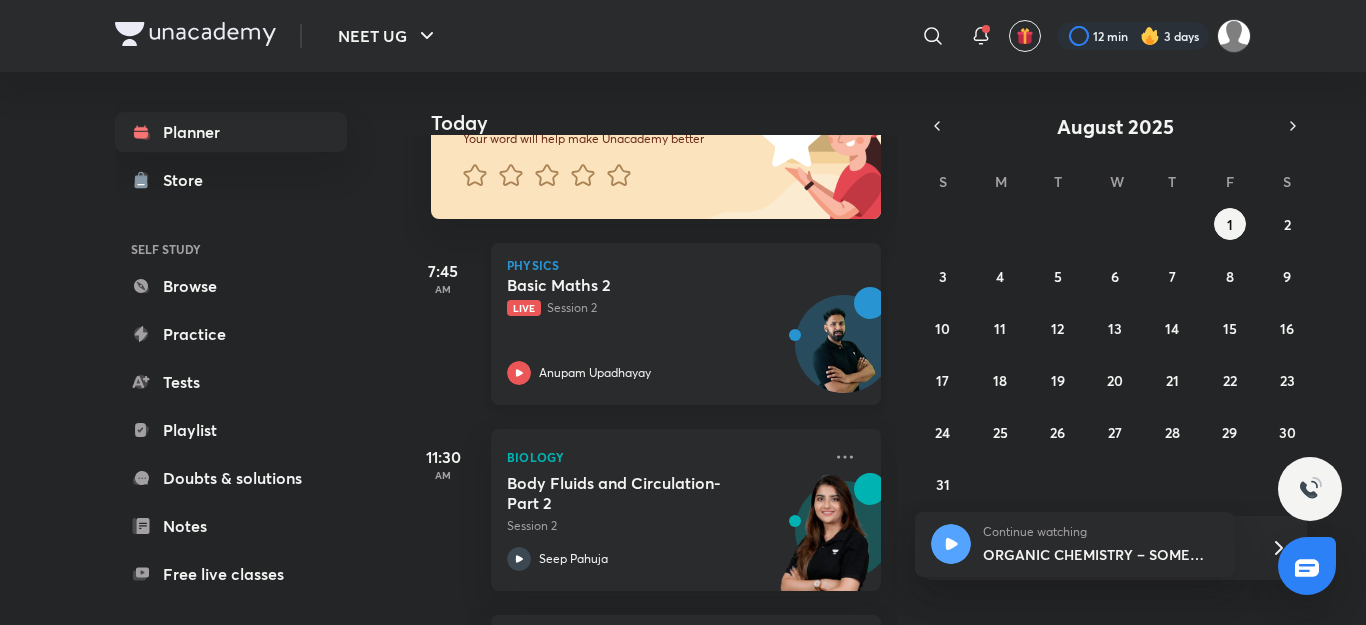 click 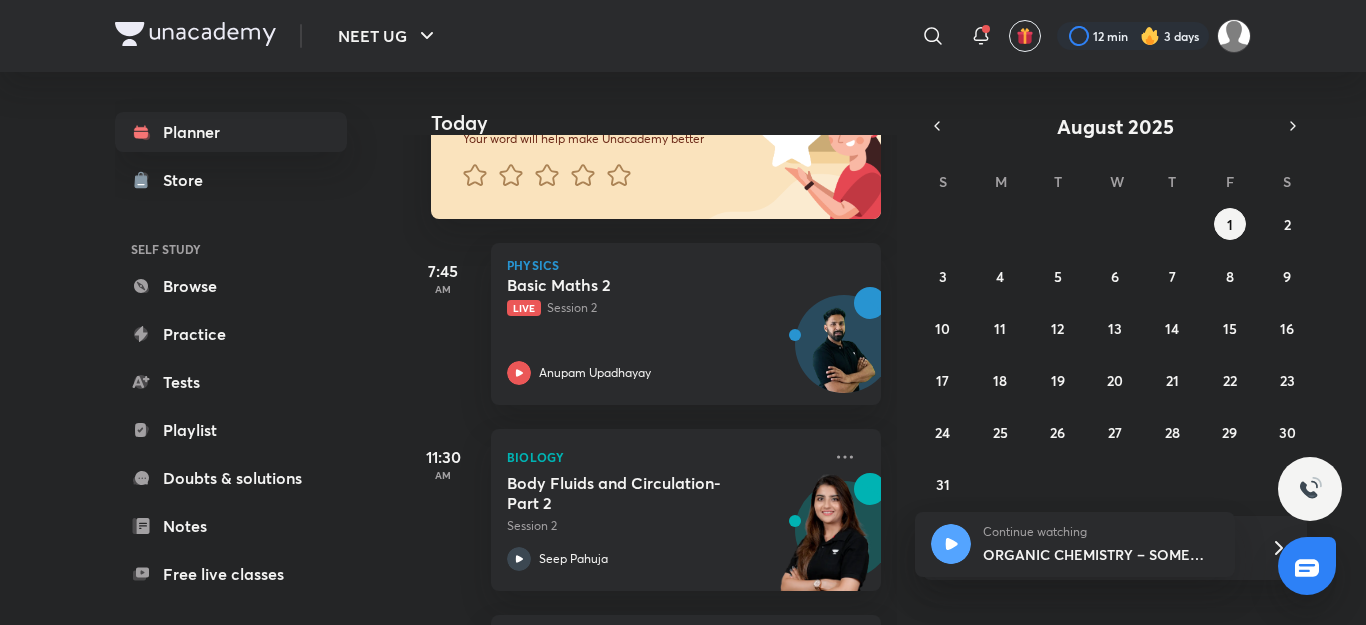 scroll, scrollTop: 193, scrollLeft: 20, axis: both 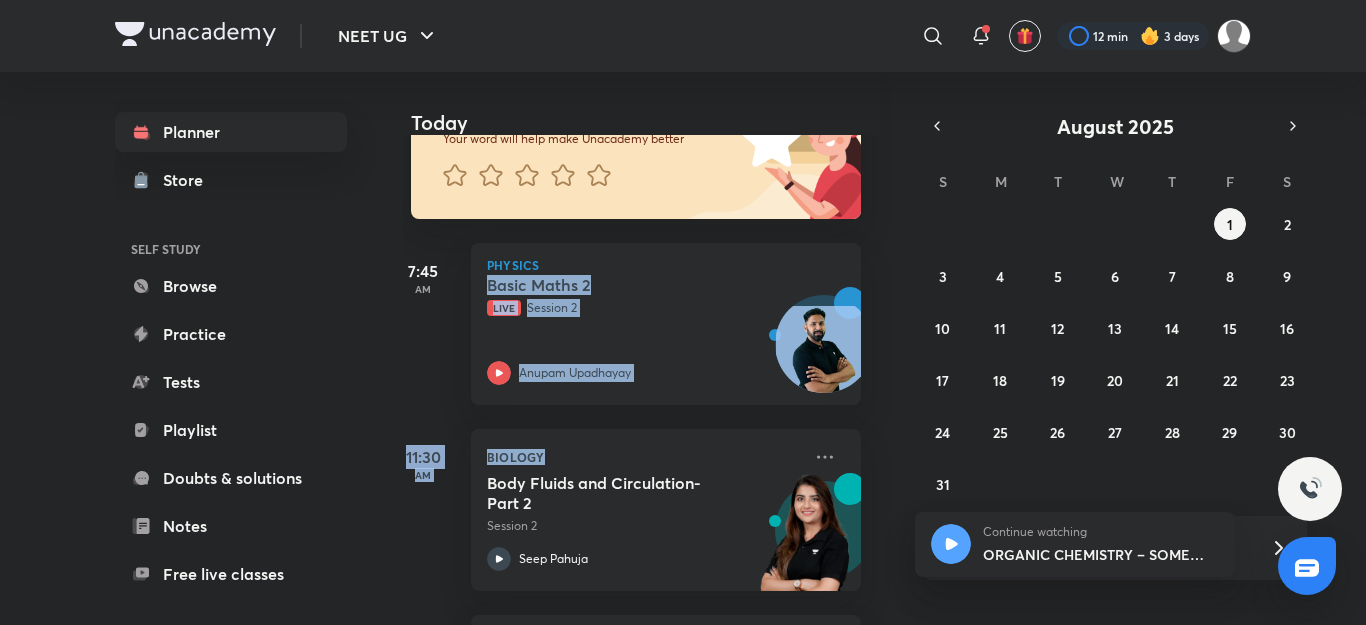 drag, startPoint x: 897, startPoint y: 267, endPoint x: 897, endPoint y: 407, distance: 140 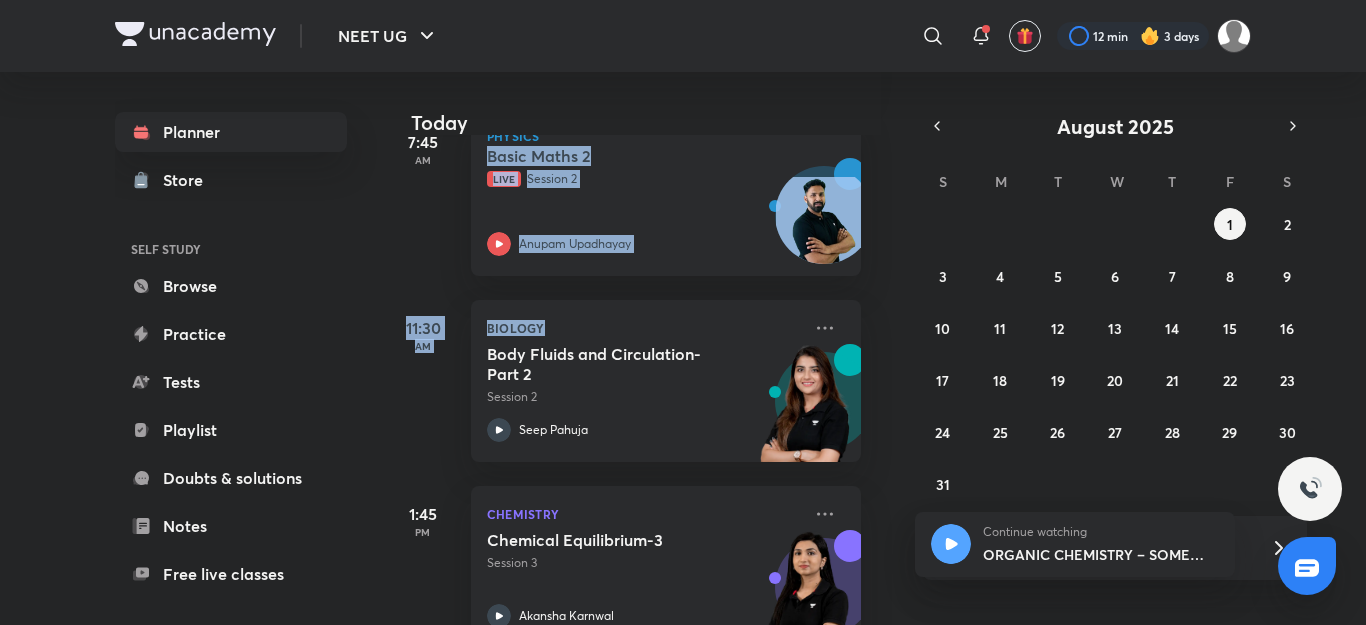 scroll, scrollTop: 378, scrollLeft: 20, axis: both 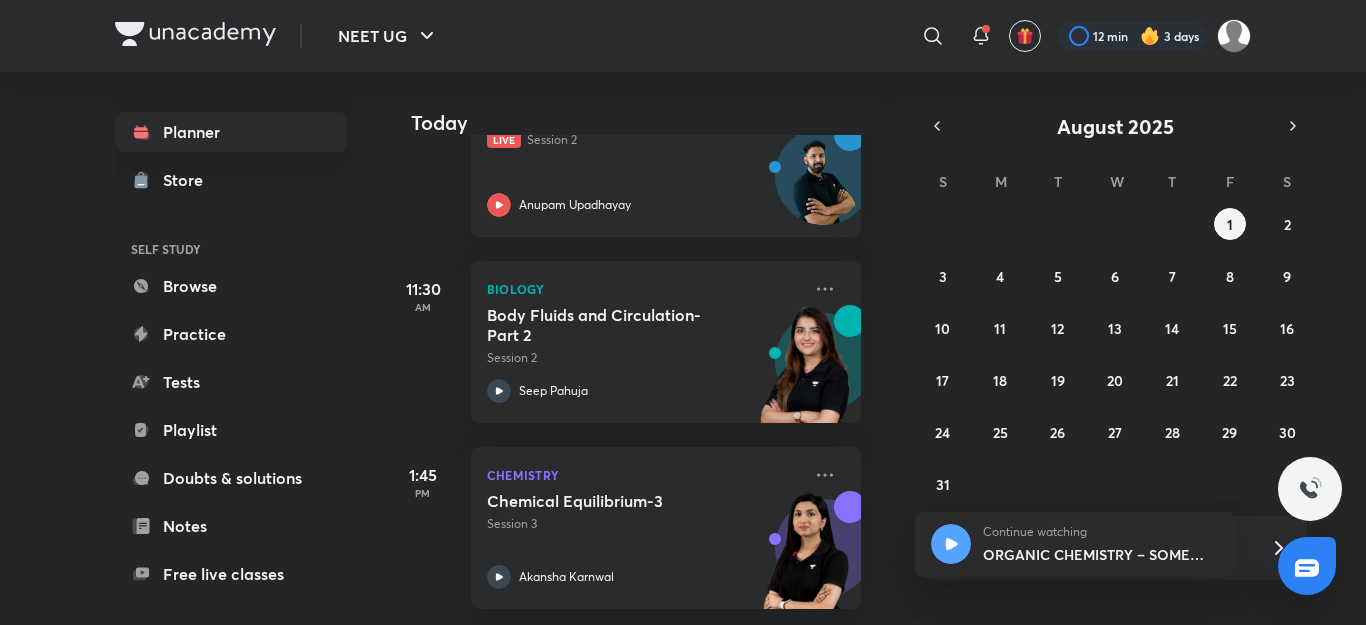 click on "Planner Store SELF STUDY Browse Practice Tests Playlist Doubts & solutions Notes Free live classes ME Enrollments Saved" at bounding box center [251, 340] 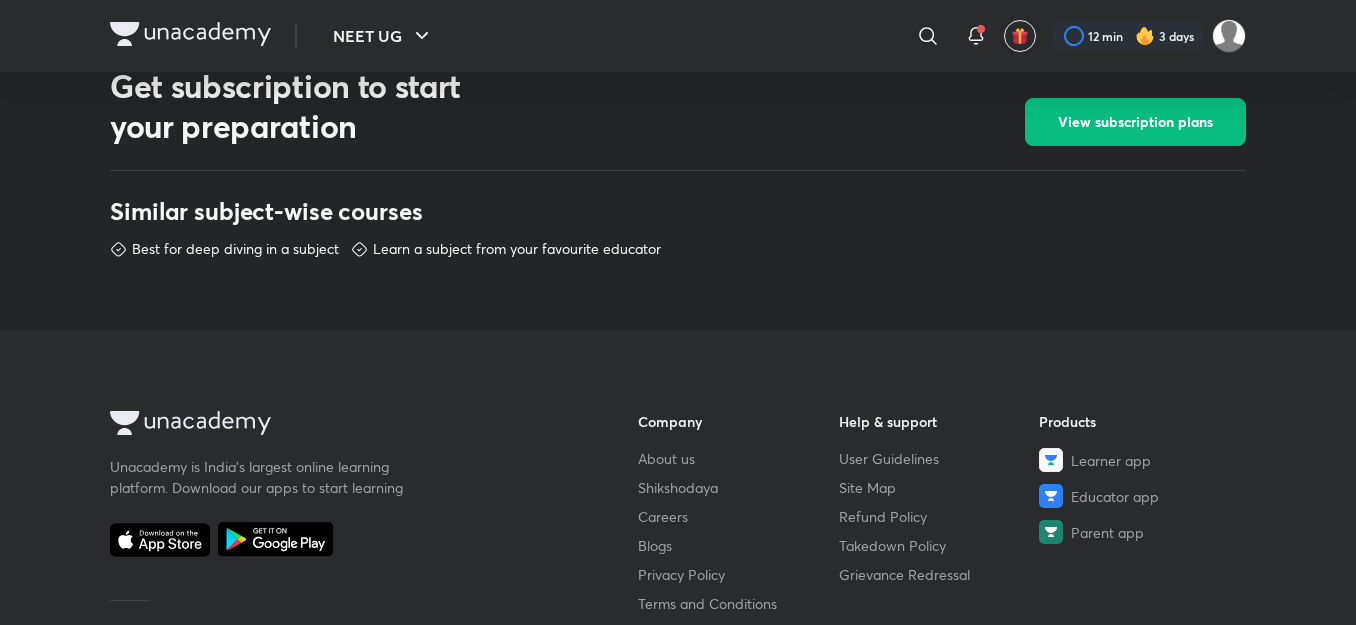 scroll, scrollTop: 902, scrollLeft: 0, axis: vertical 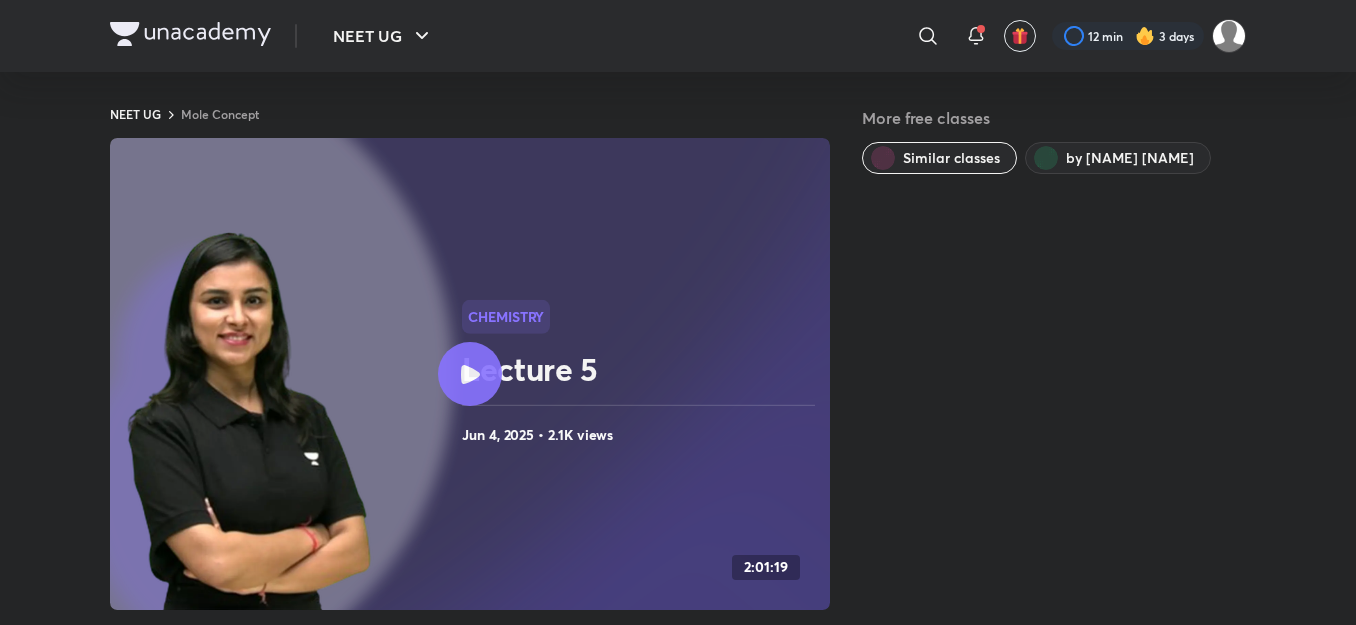 click 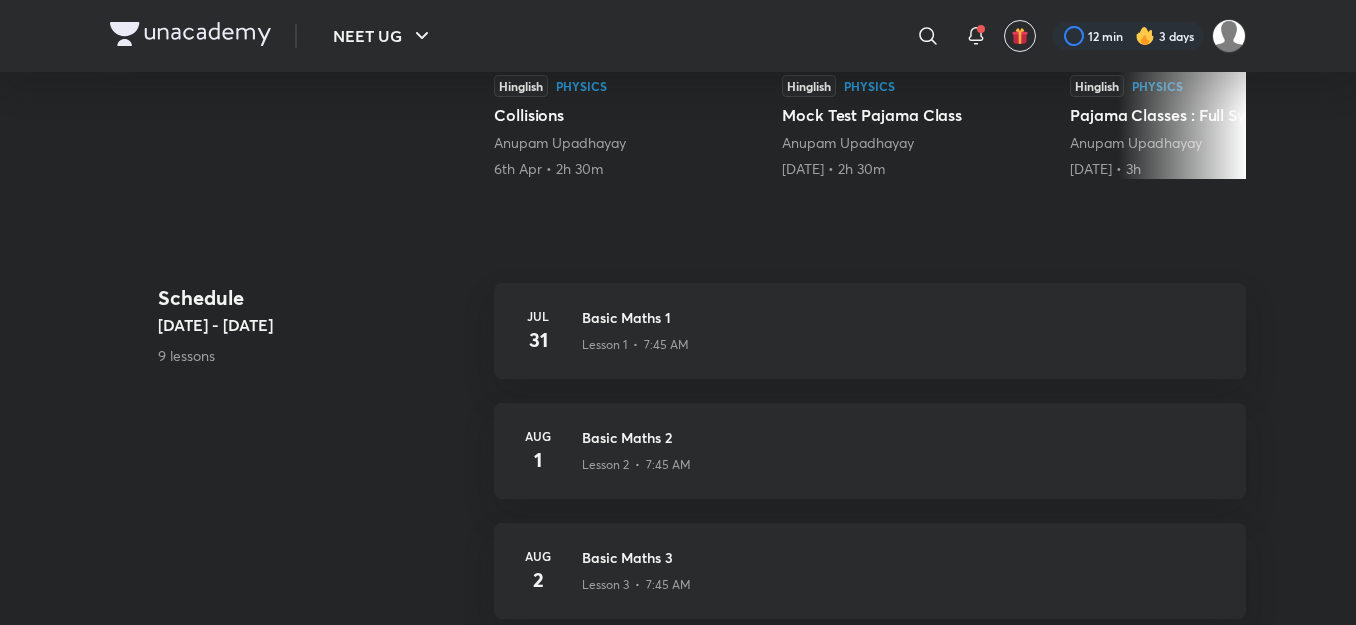 scroll, scrollTop: 722, scrollLeft: 0, axis: vertical 